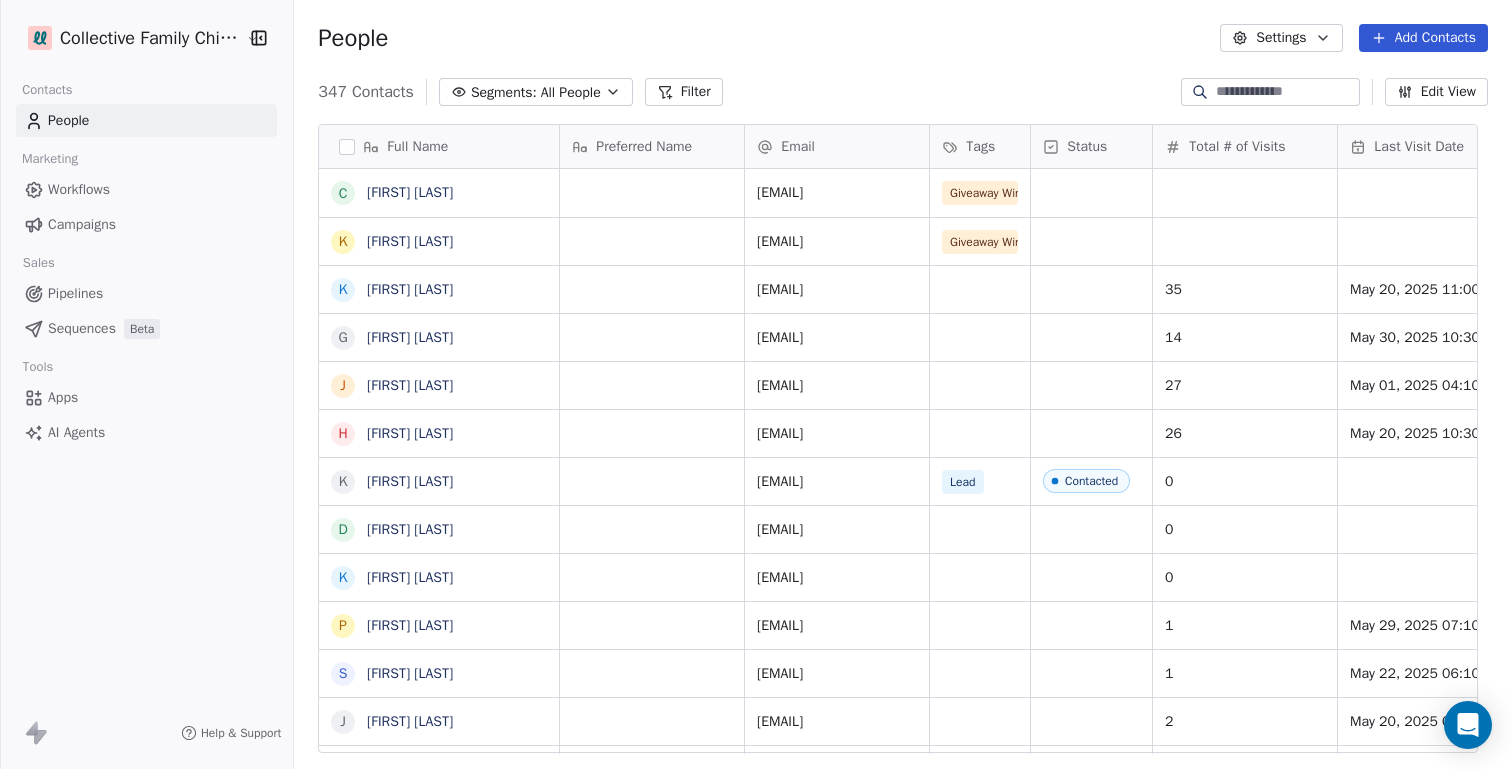 scroll, scrollTop: 0, scrollLeft: 0, axis: both 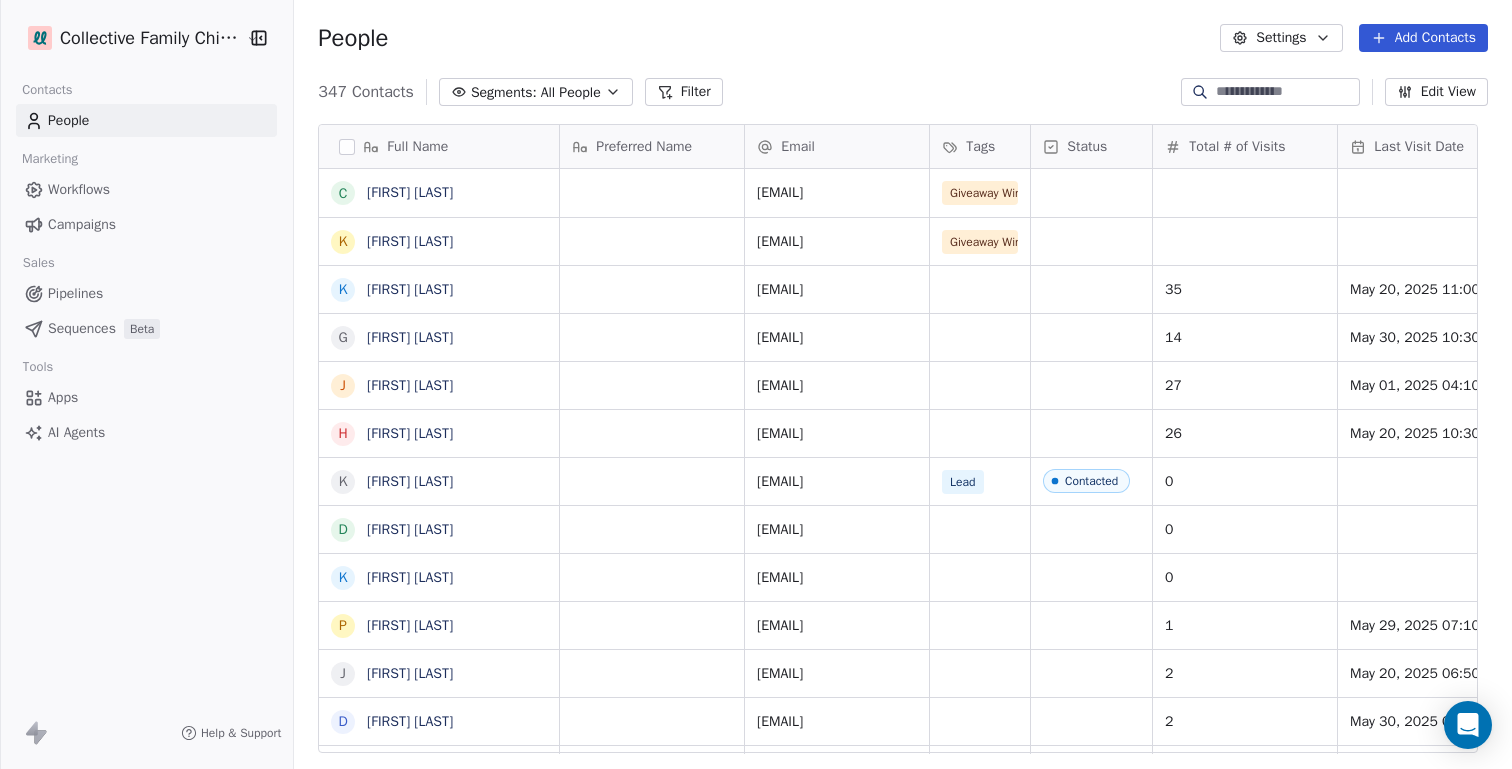 click on "Collective Family Chiropractic Contacts People Marketing Workflows Campaigns Sales Pipelines Sequences Beta Tools Apps AI Agents Help & Support People Settings  Add Contacts 347 Contacts Segments: All People Filter  Edit View Tag Add to Sequence Export Full Name C Ciara Cox K Katherine Peterman K Kailee Bracken G Gabriella Bouchard J Jessica Anthes H Harriet Amendola K Kelly Mayhall D Daniela Porter K Katherine Griffeth P Piper Juliet J John Szarszewski D Denver Bracken S Stan Tan B Brody Moore C Cooper Moore C Ciara Royal N Natalie Melton H Hannah Caudell L Logan Martin G Genevieve Taylor J Jamminese Miller S Stephanie Pendlington W Whitney Weedman M Marie Papini H Heath Rider A Amara Heard J Jordan Copeland J Jen Goodman W Wyatt Greene F Finley Park O Olga Mason N Nicole Troche B Beckett Meadows Preferred Name Email Tags Status Total # of Visits Last Visit Date AMT Days Since Last Visit Patient Status Has Children ciaracox27@yahoo.com Giveaway Winner katherinejmcconnell@gmail.com Giveaway Winner 35 14 27" at bounding box center [756, 459] 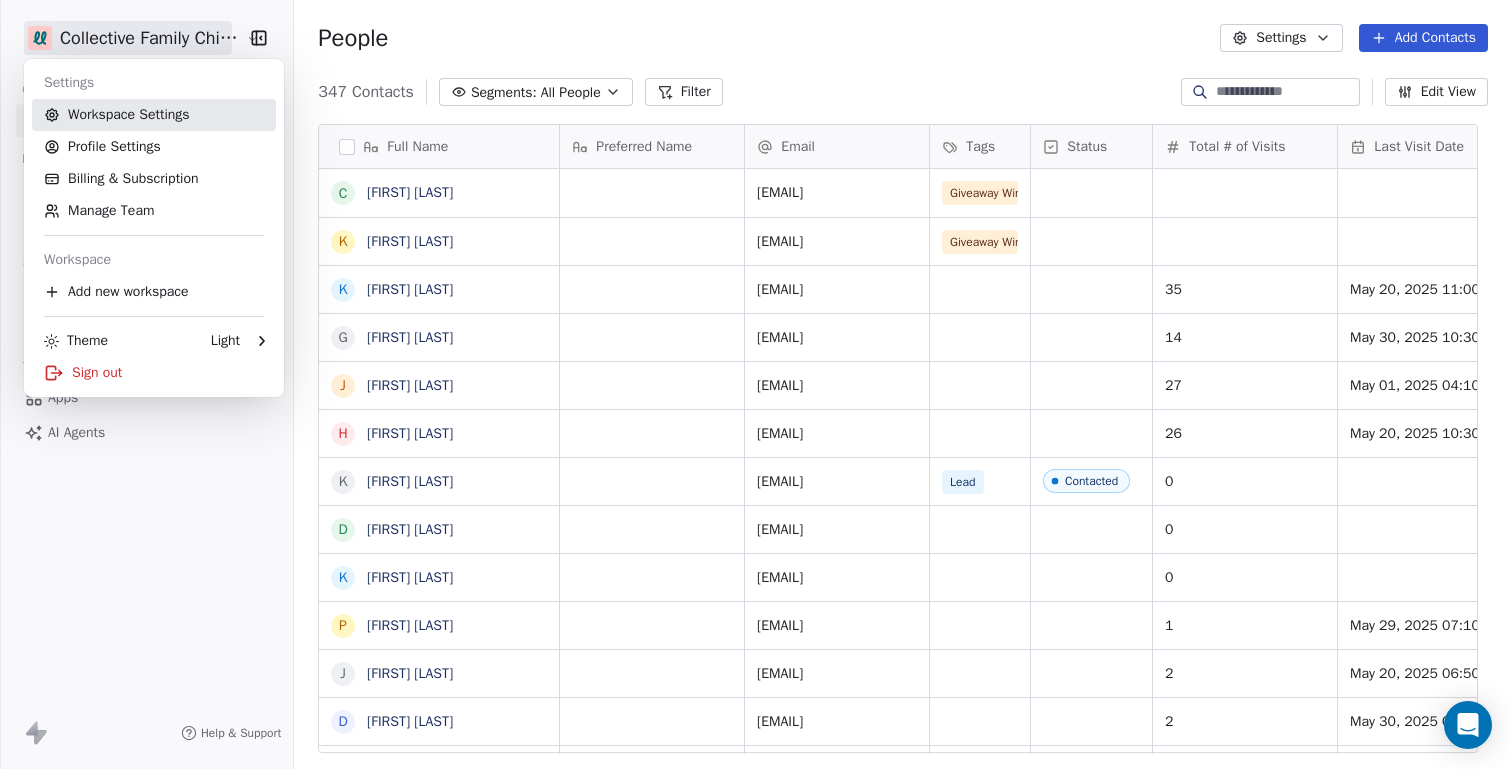 click on "Workspace Settings" at bounding box center [154, 115] 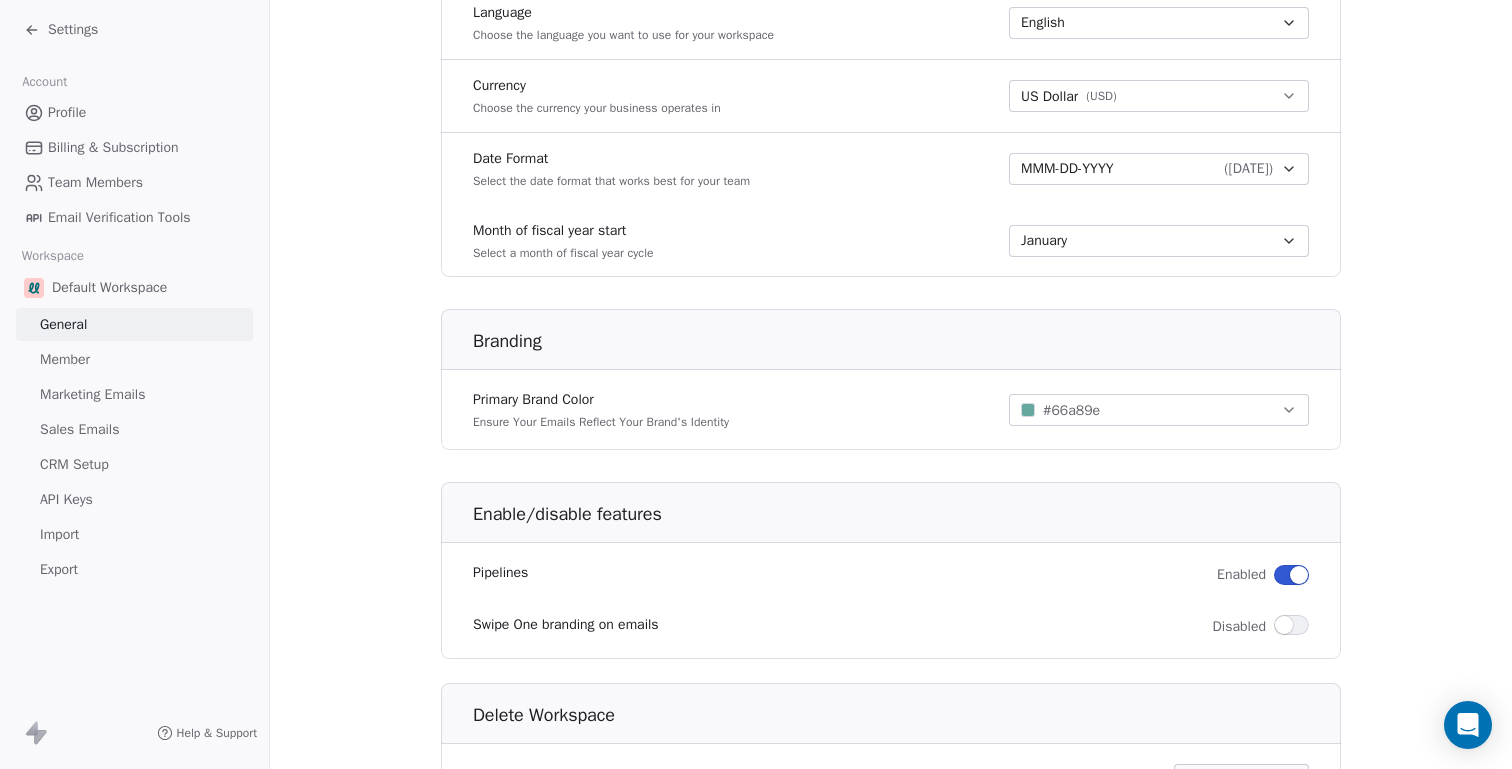 scroll, scrollTop: 1103, scrollLeft: 0, axis: vertical 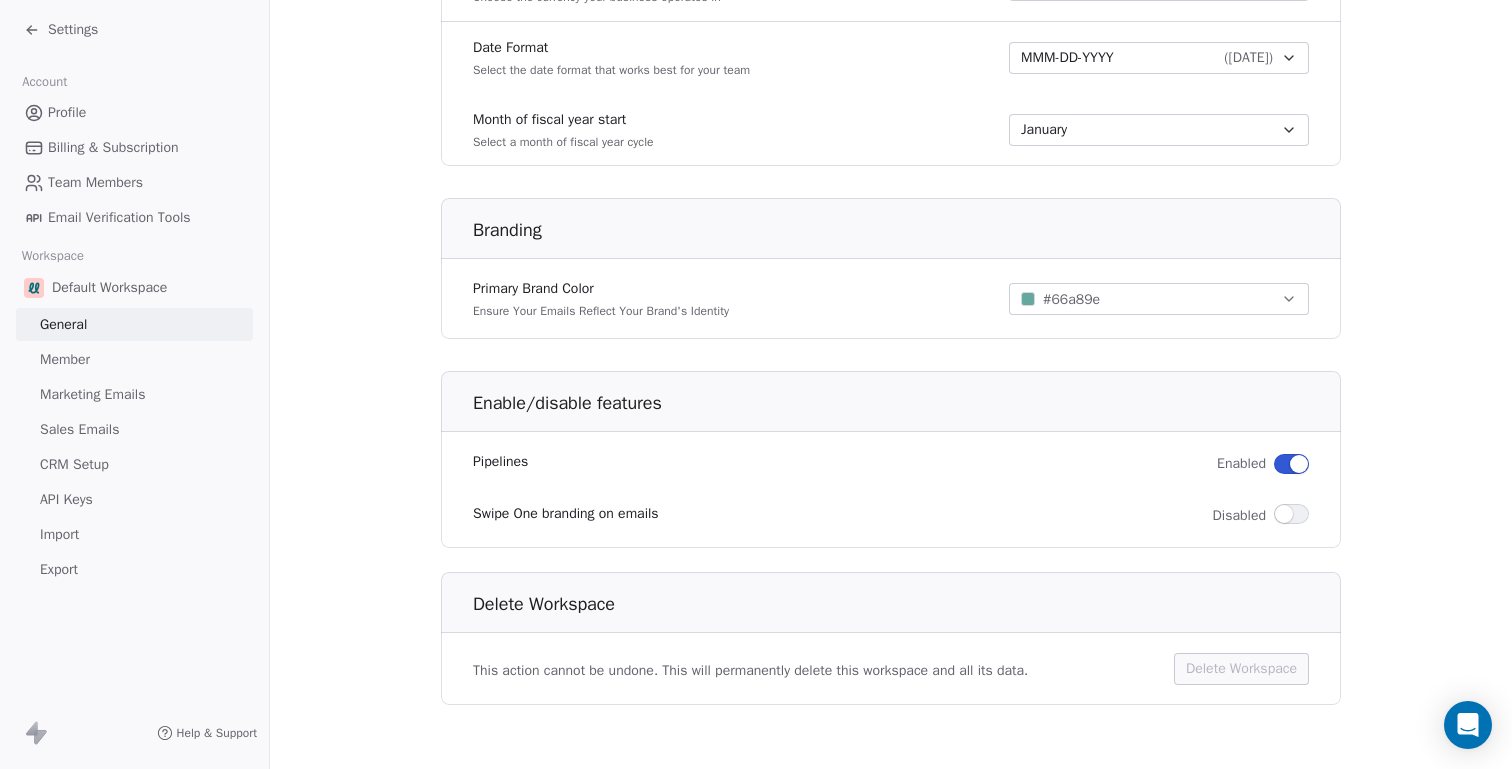 click on "Profile" at bounding box center [67, 112] 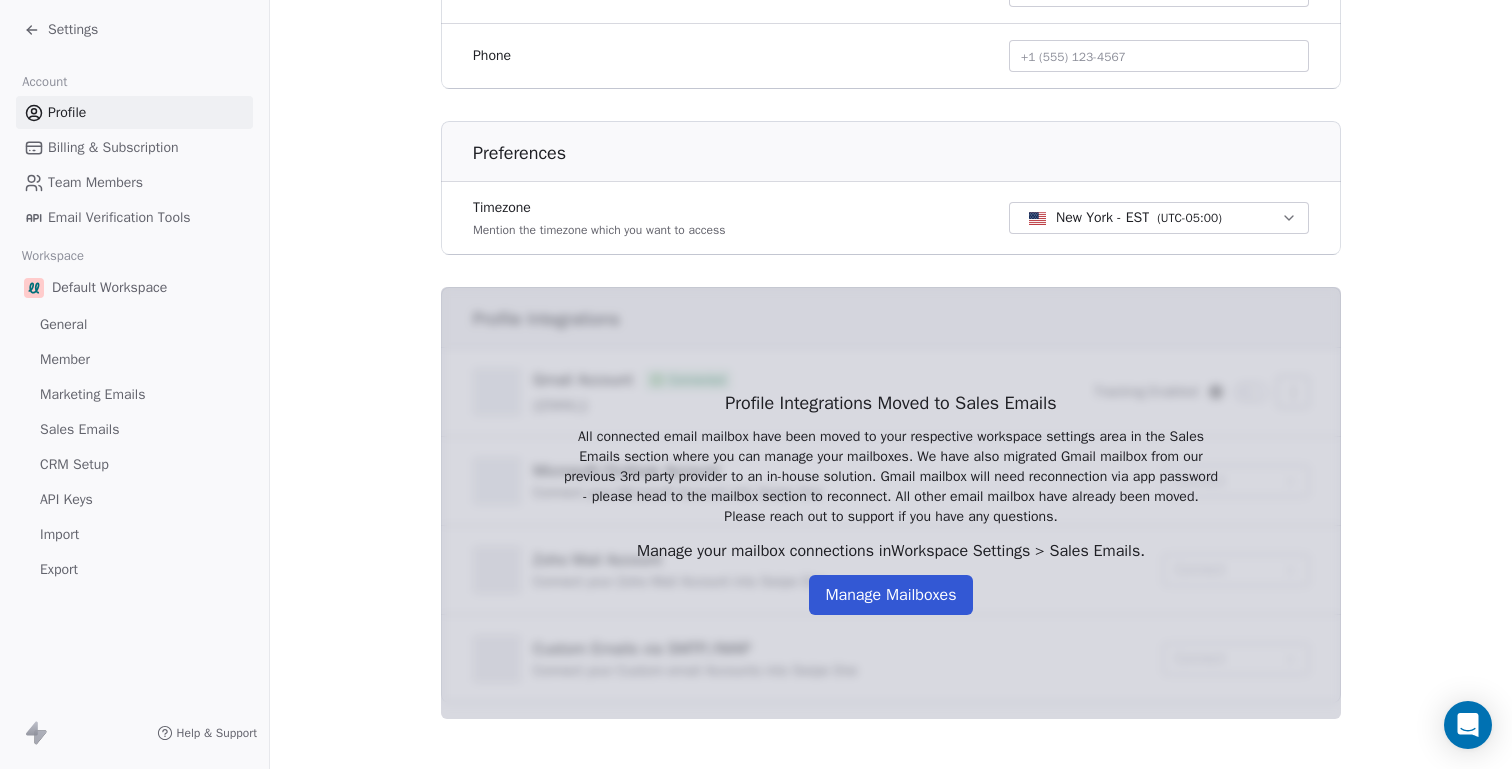 scroll, scrollTop: 505, scrollLeft: 0, axis: vertical 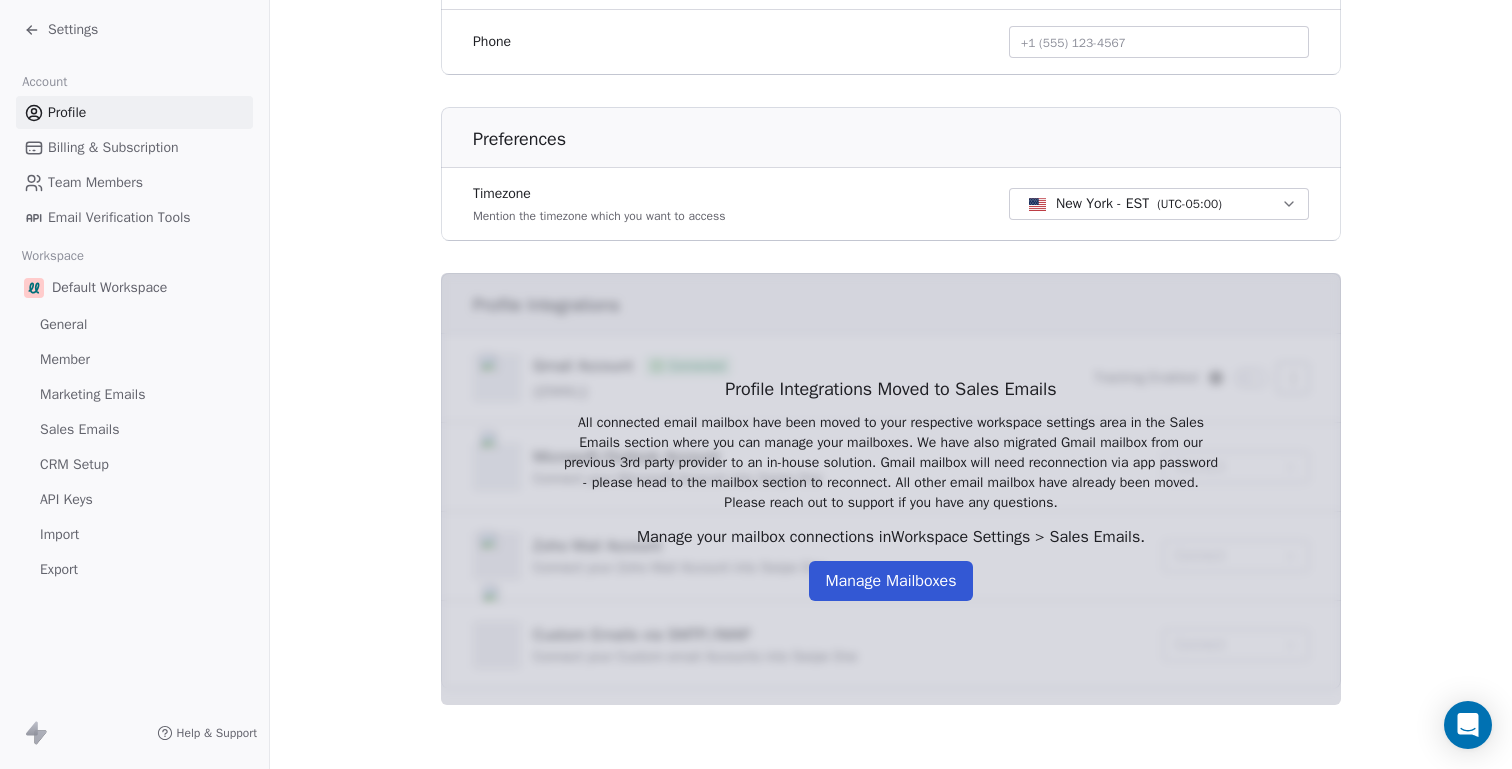 click on "Manage Mailboxes" at bounding box center [890, 581] 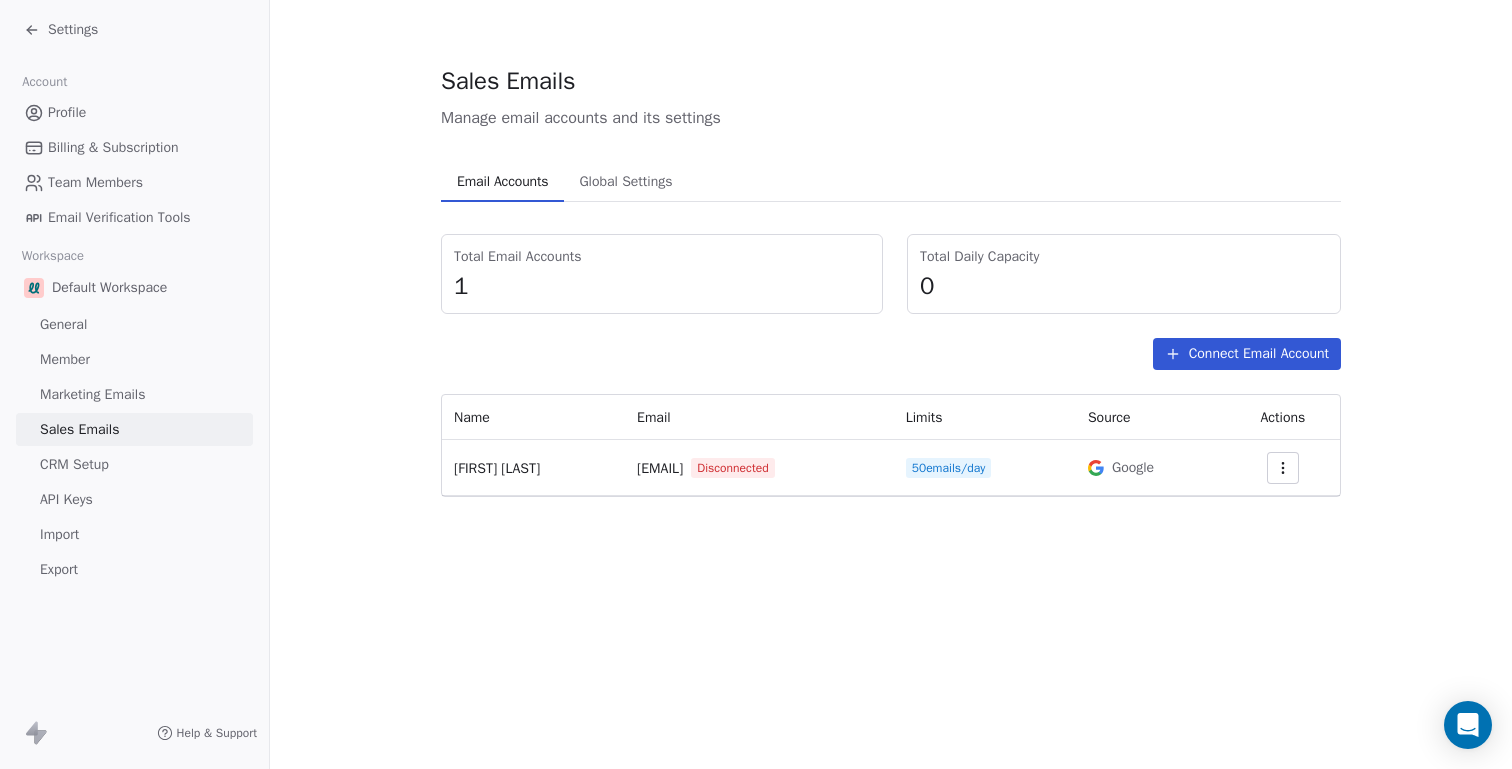 click 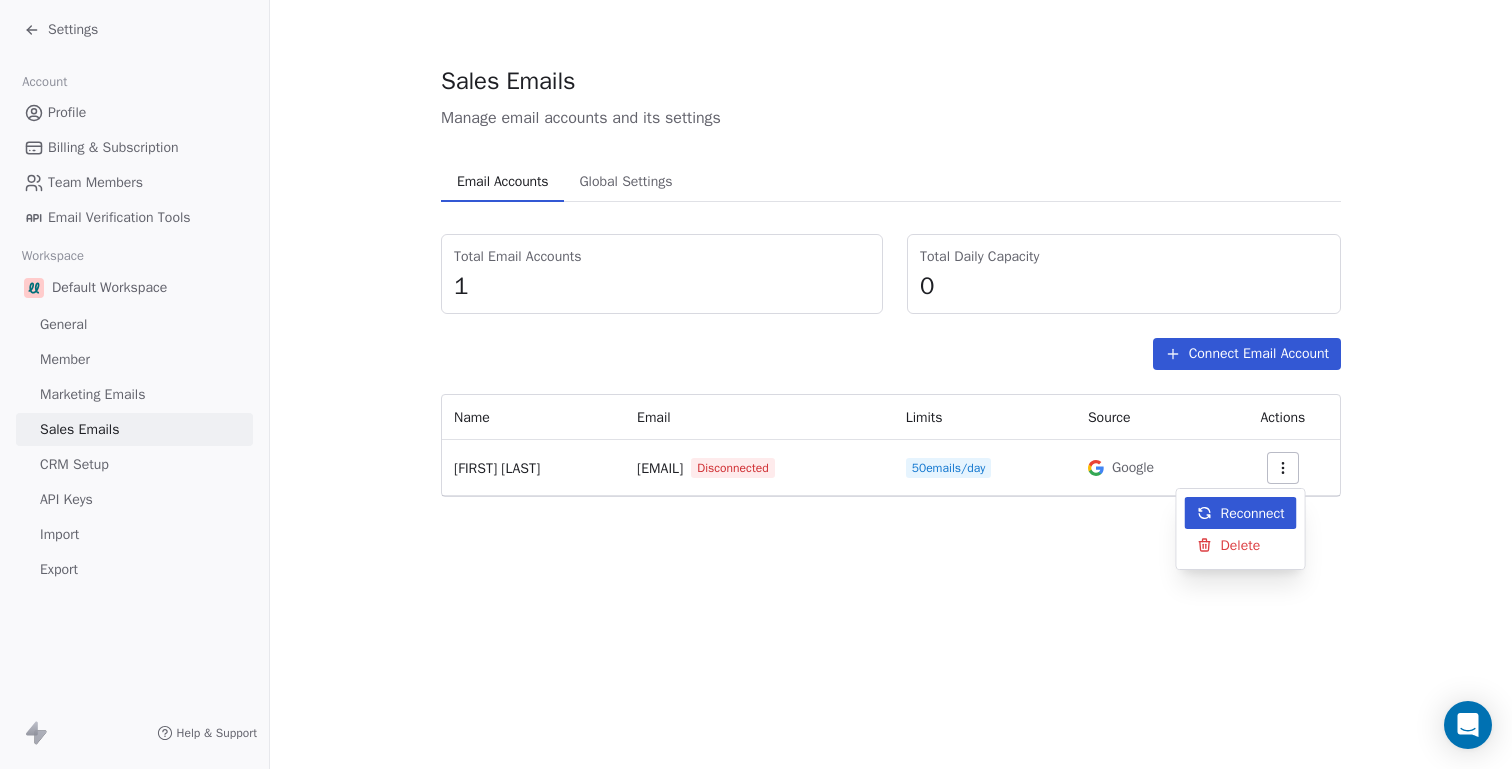 click on "Reconnect" at bounding box center (1253, 513) 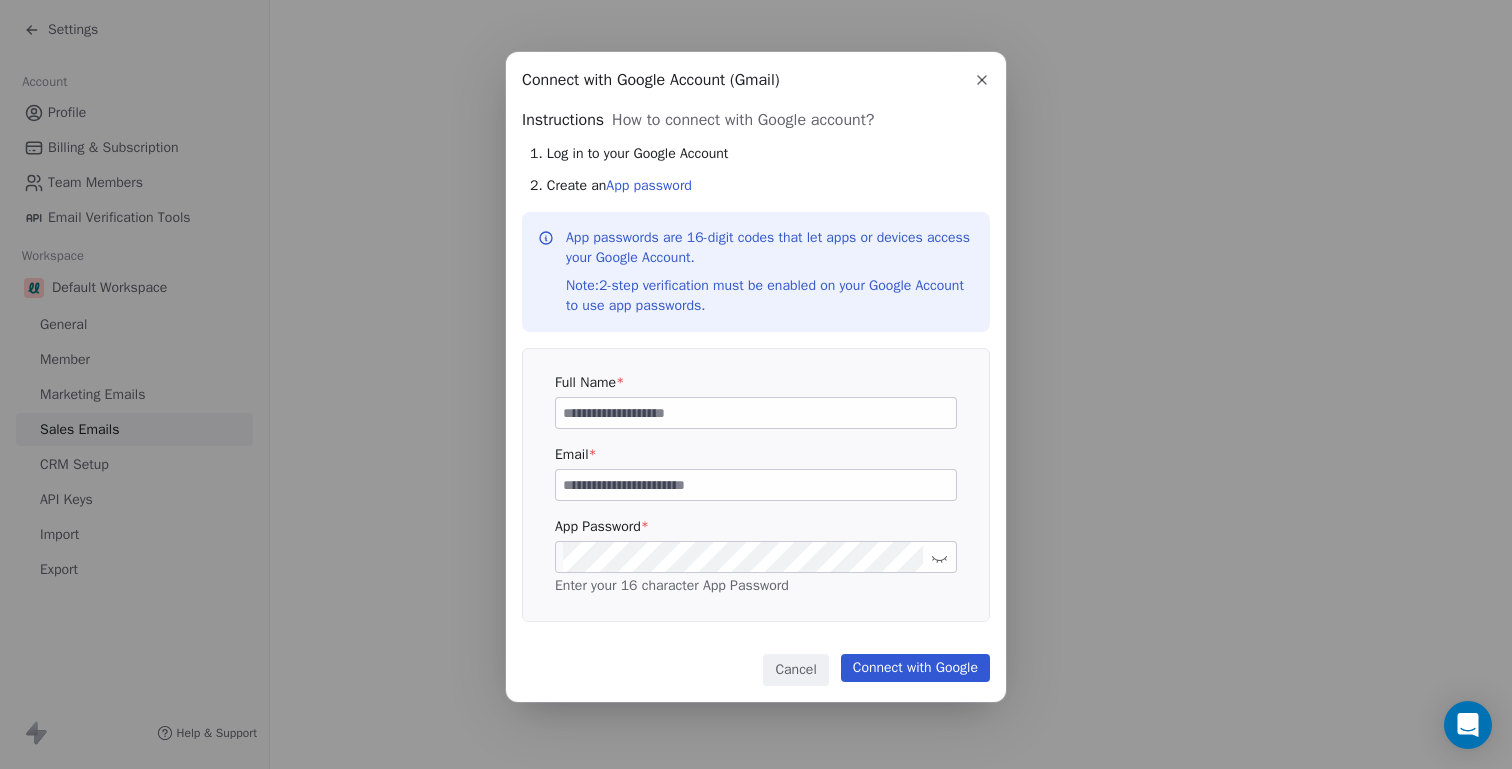 click at bounding box center (756, 413) 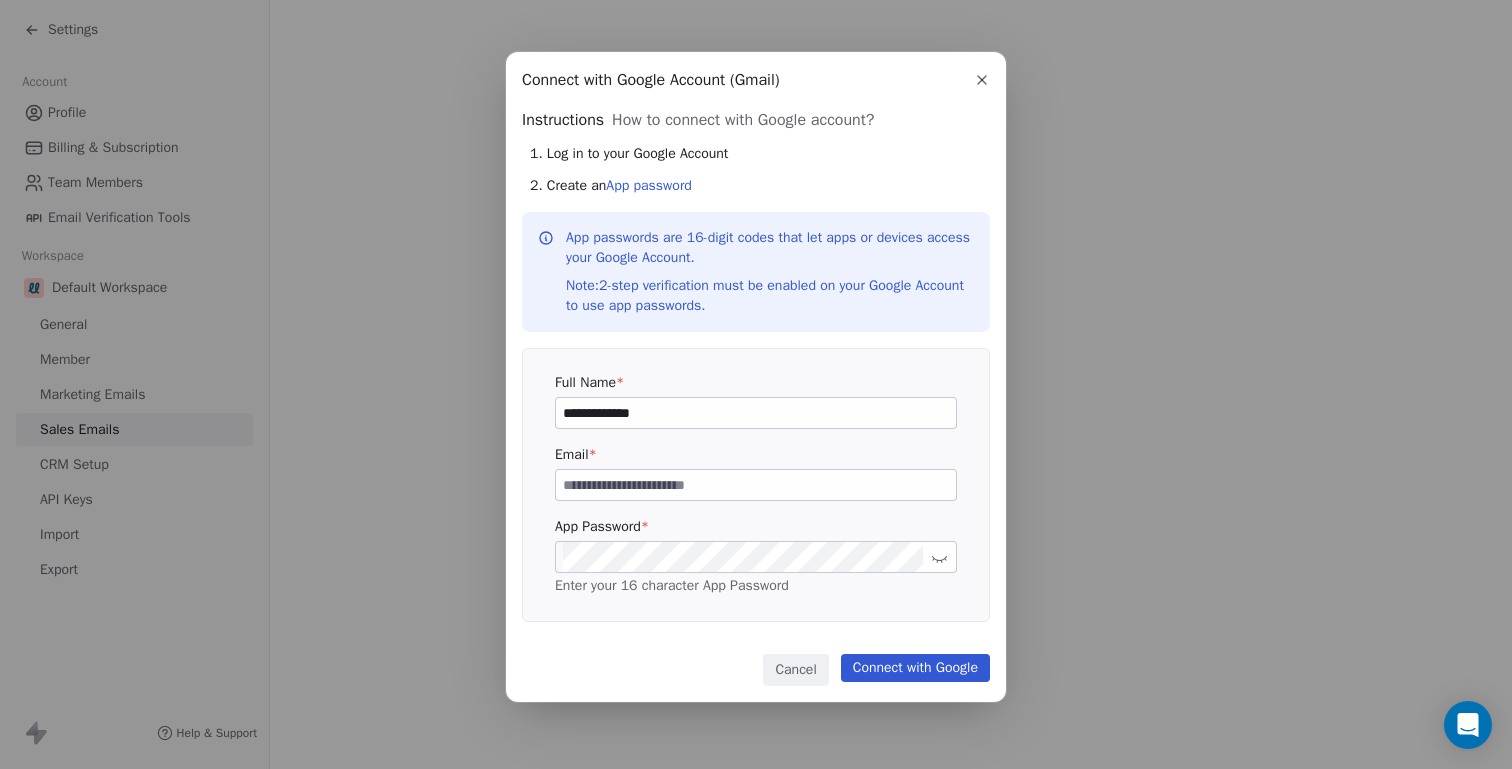 type on "**********" 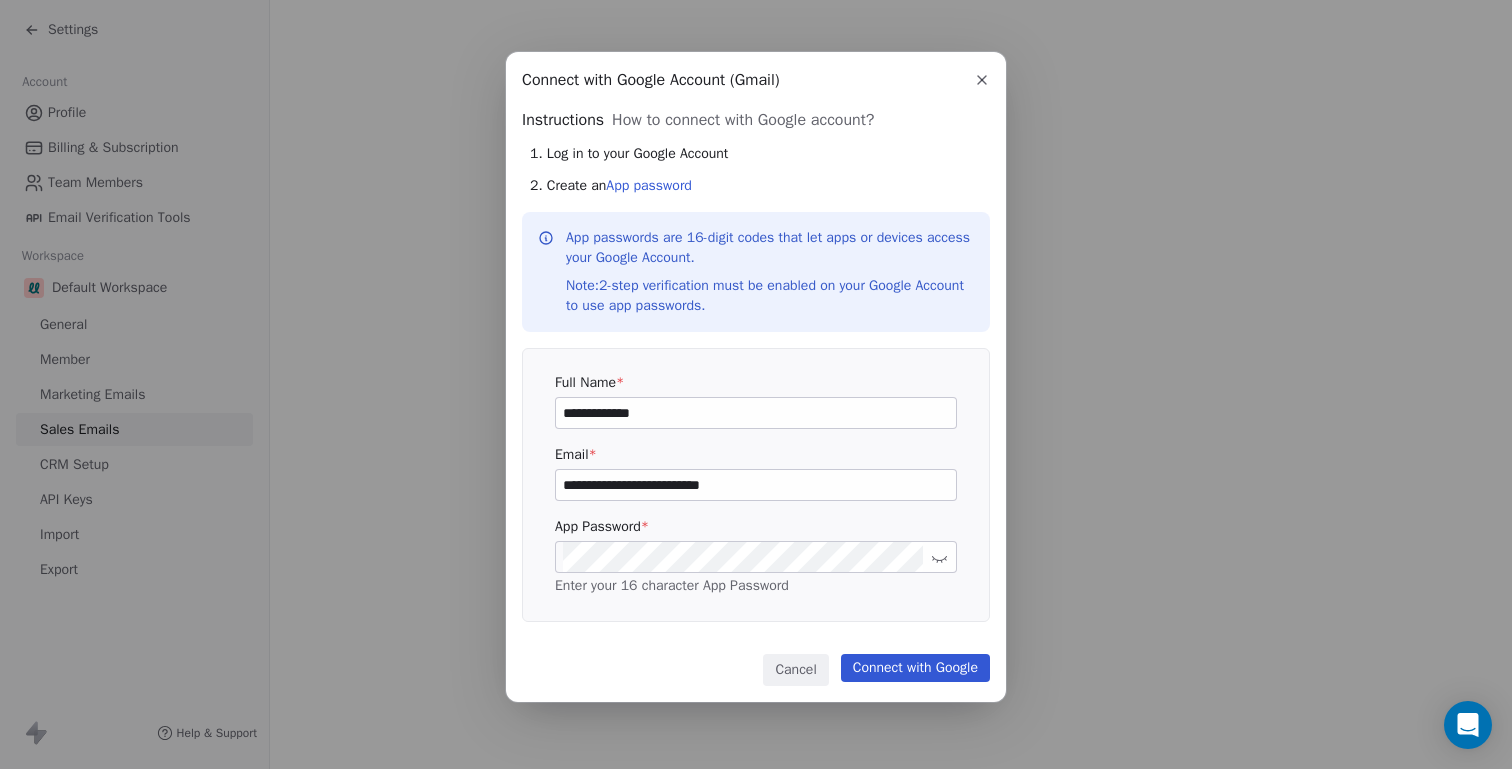 type on "**********" 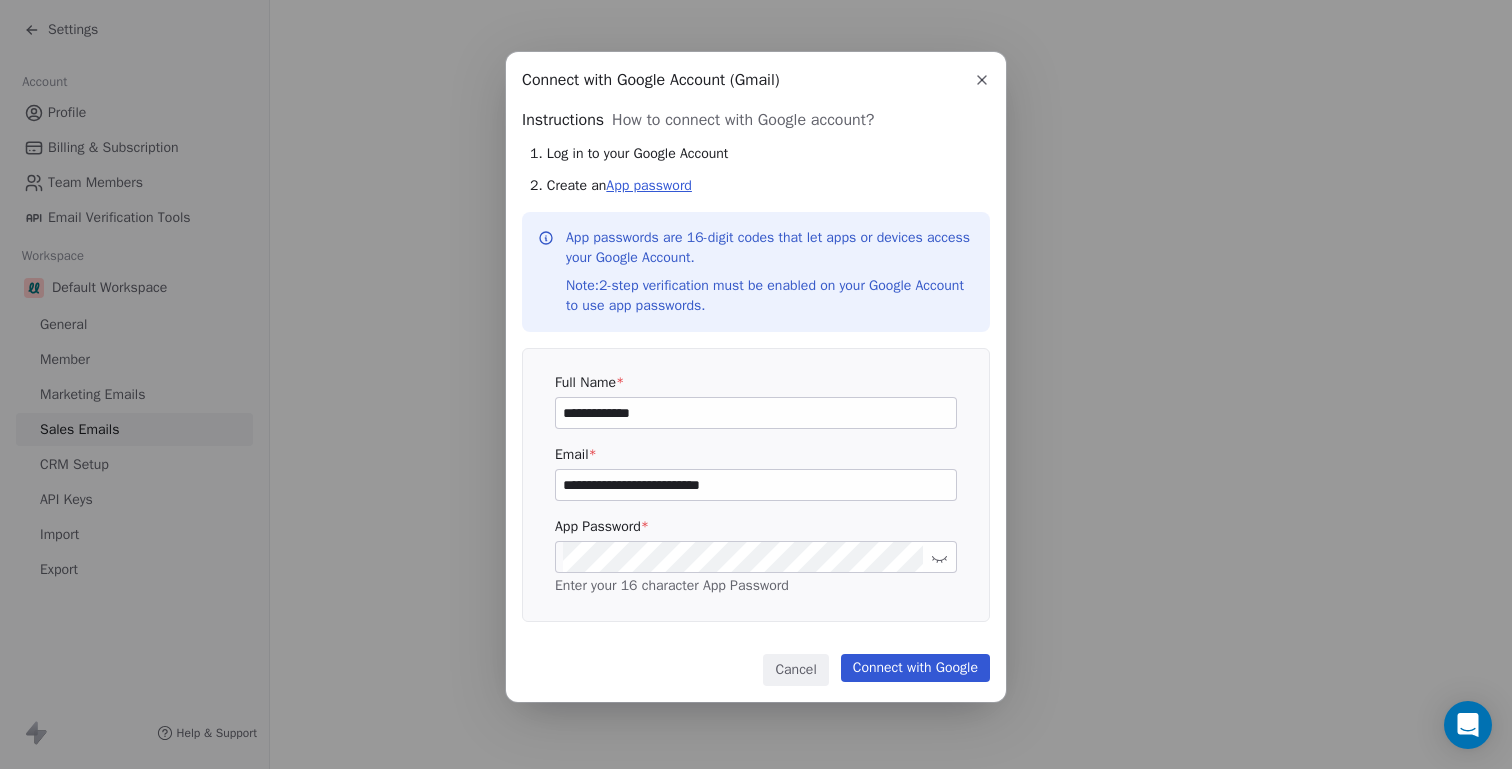click on "App password" at bounding box center [649, 185] 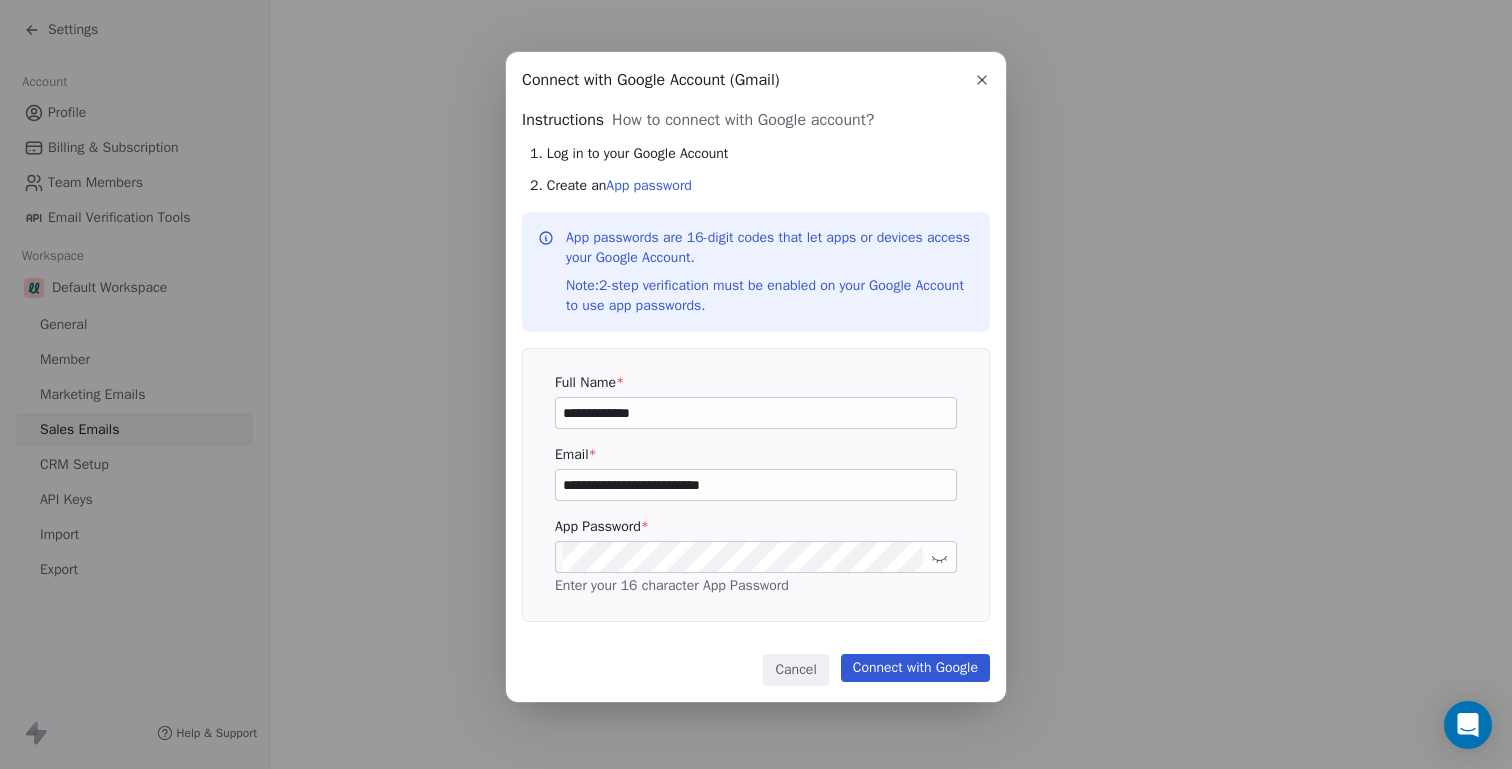 click on "**********" at bounding box center (756, 384) 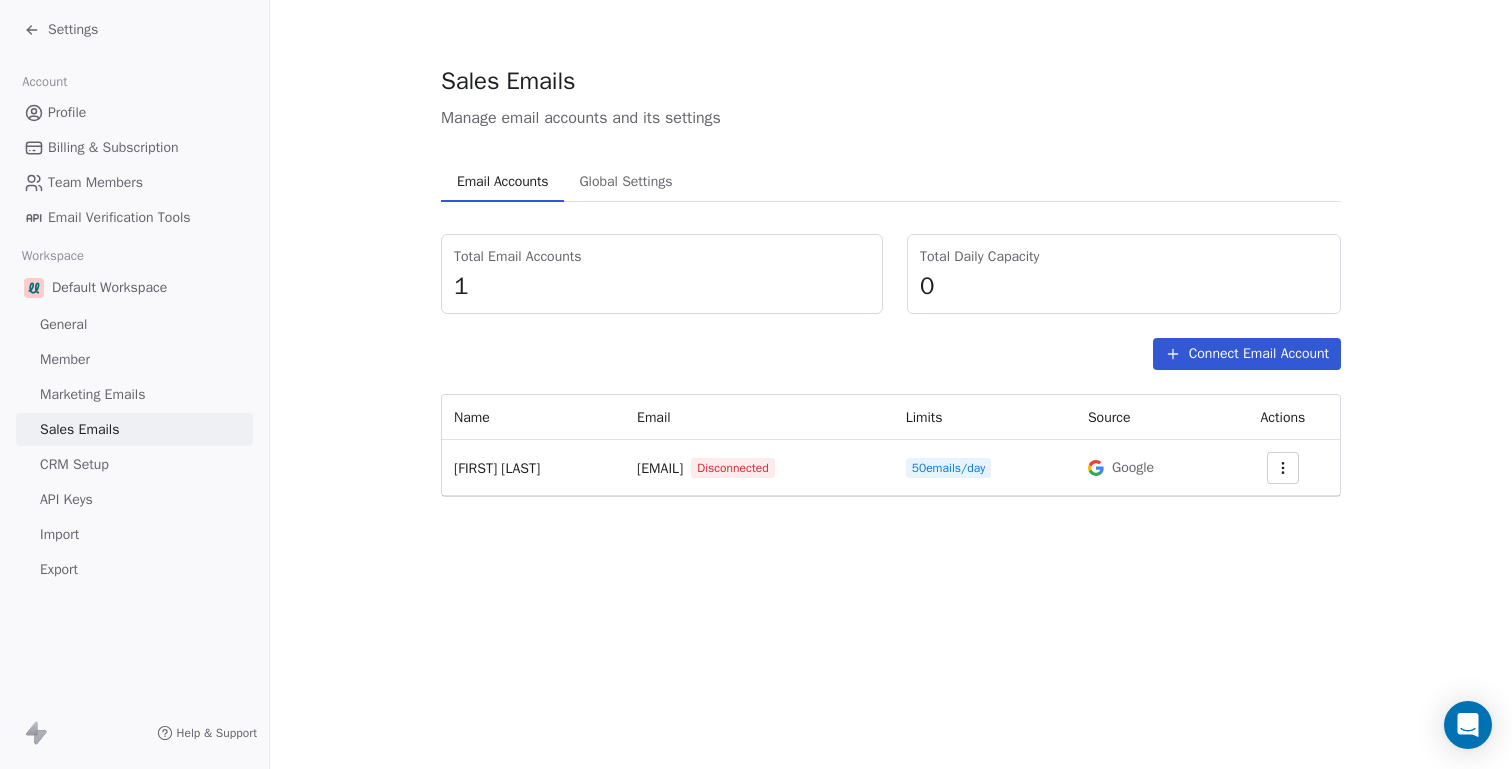 click on "Member" at bounding box center [65, 359] 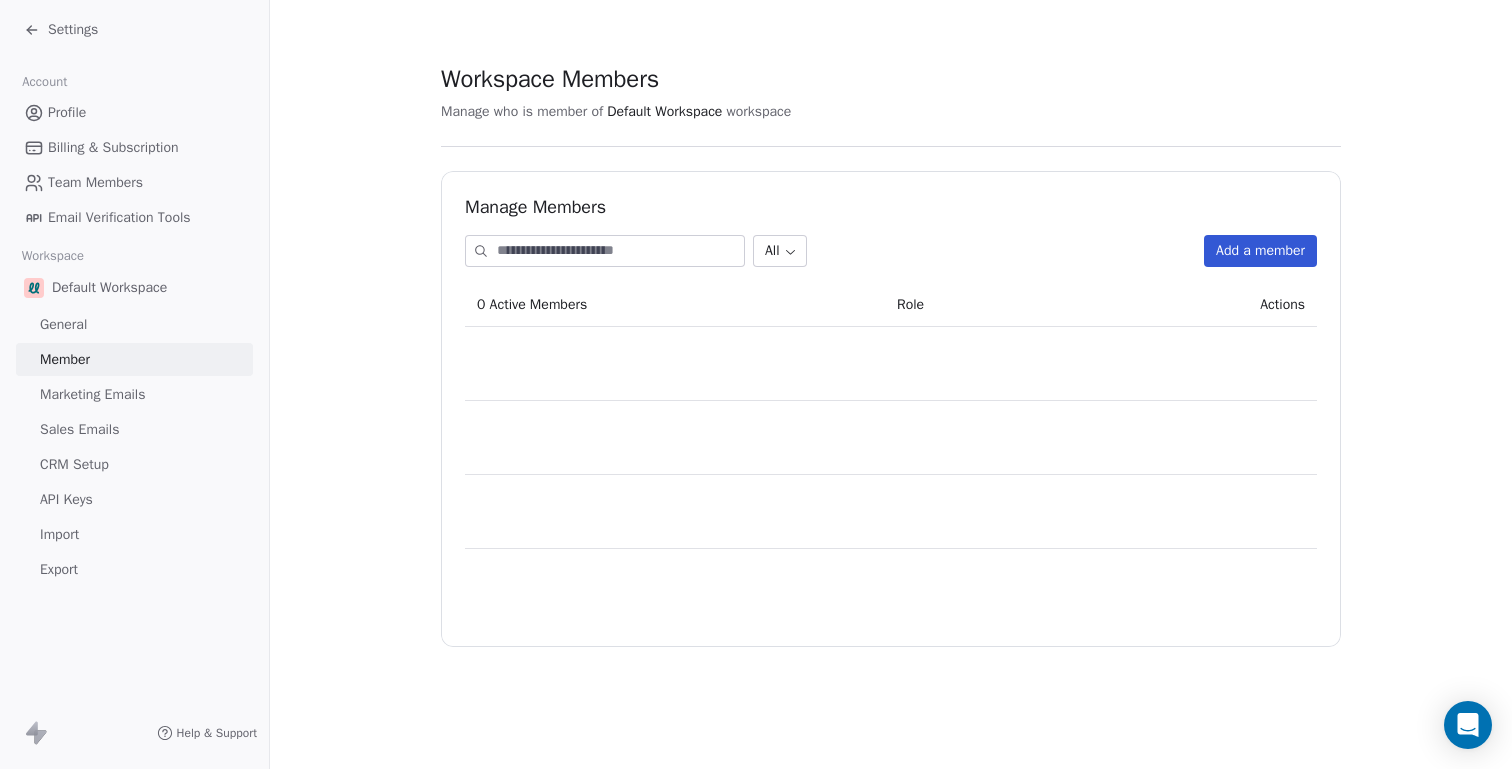 click on "Team Members" at bounding box center [95, 182] 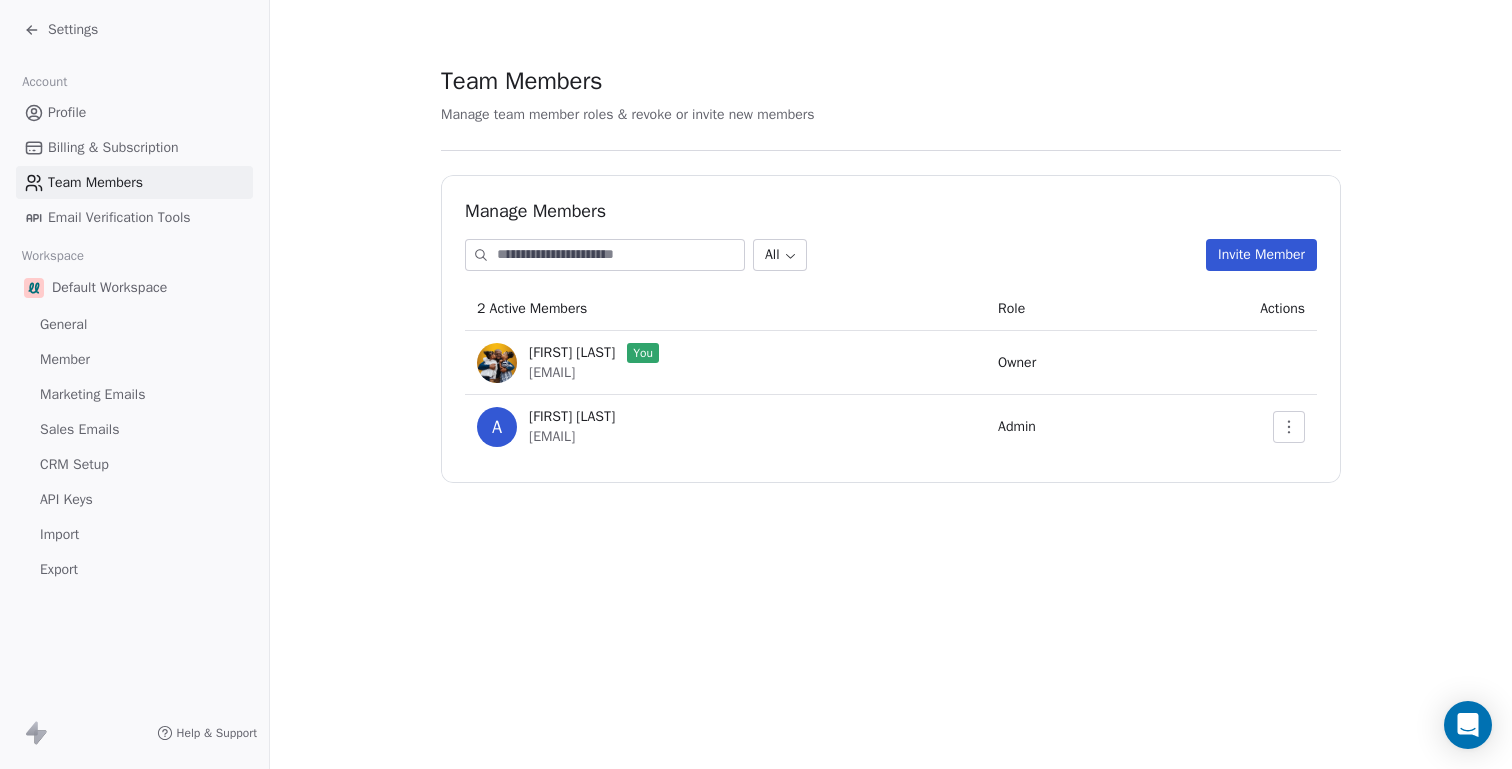 click on "Profile" at bounding box center [67, 112] 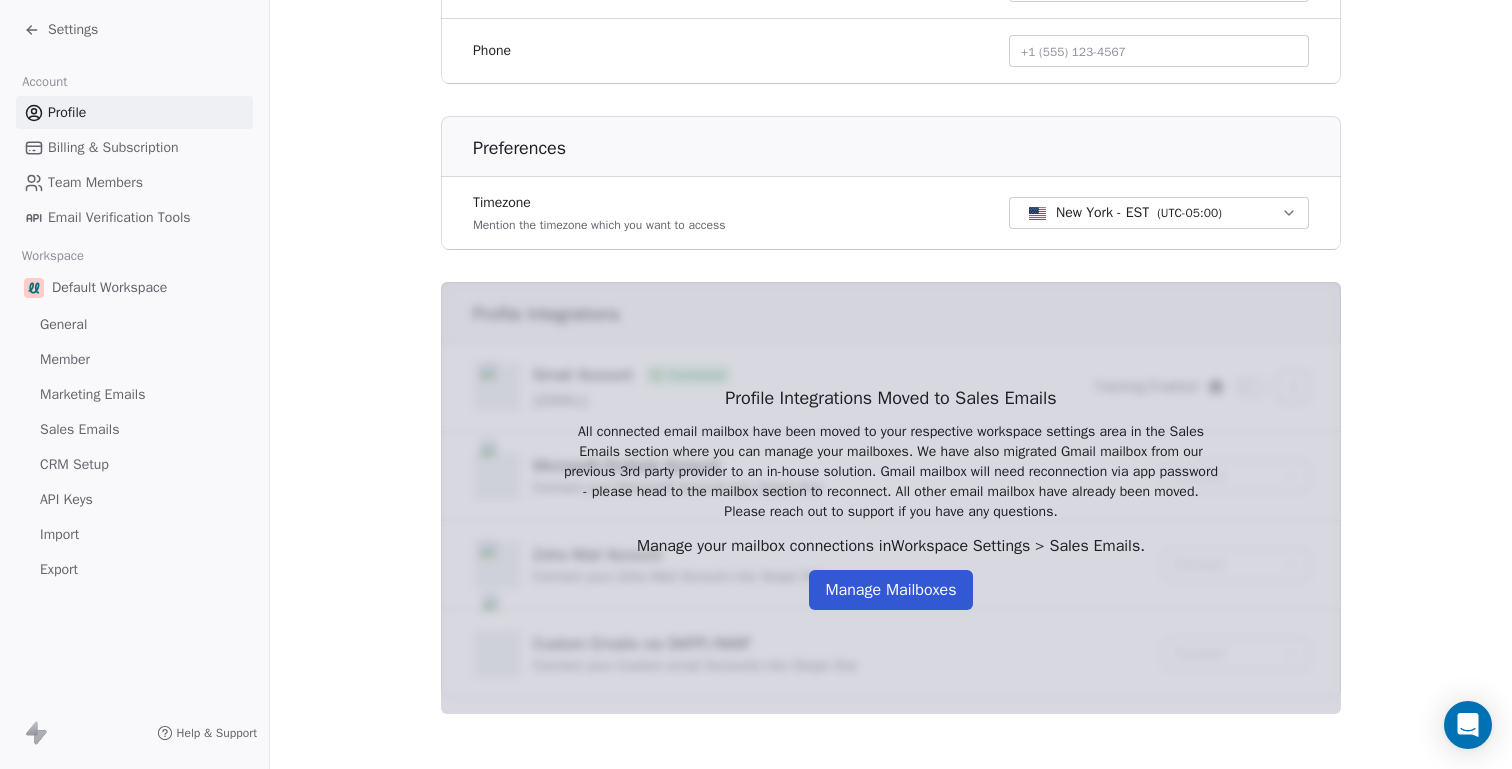 scroll, scrollTop: 0, scrollLeft: 0, axis: both 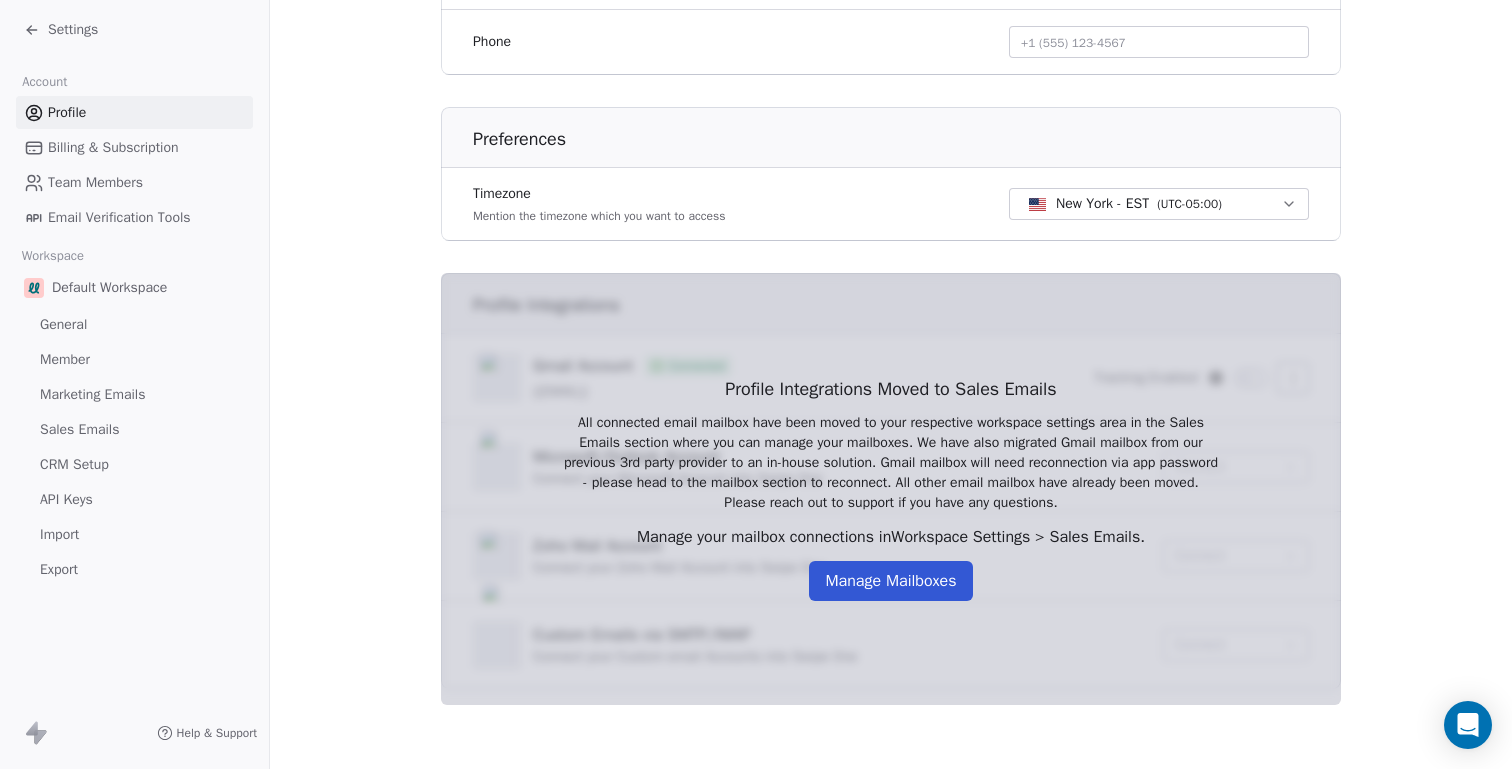 click on "Manage Mailboxes" at bounding box center [890, 581] 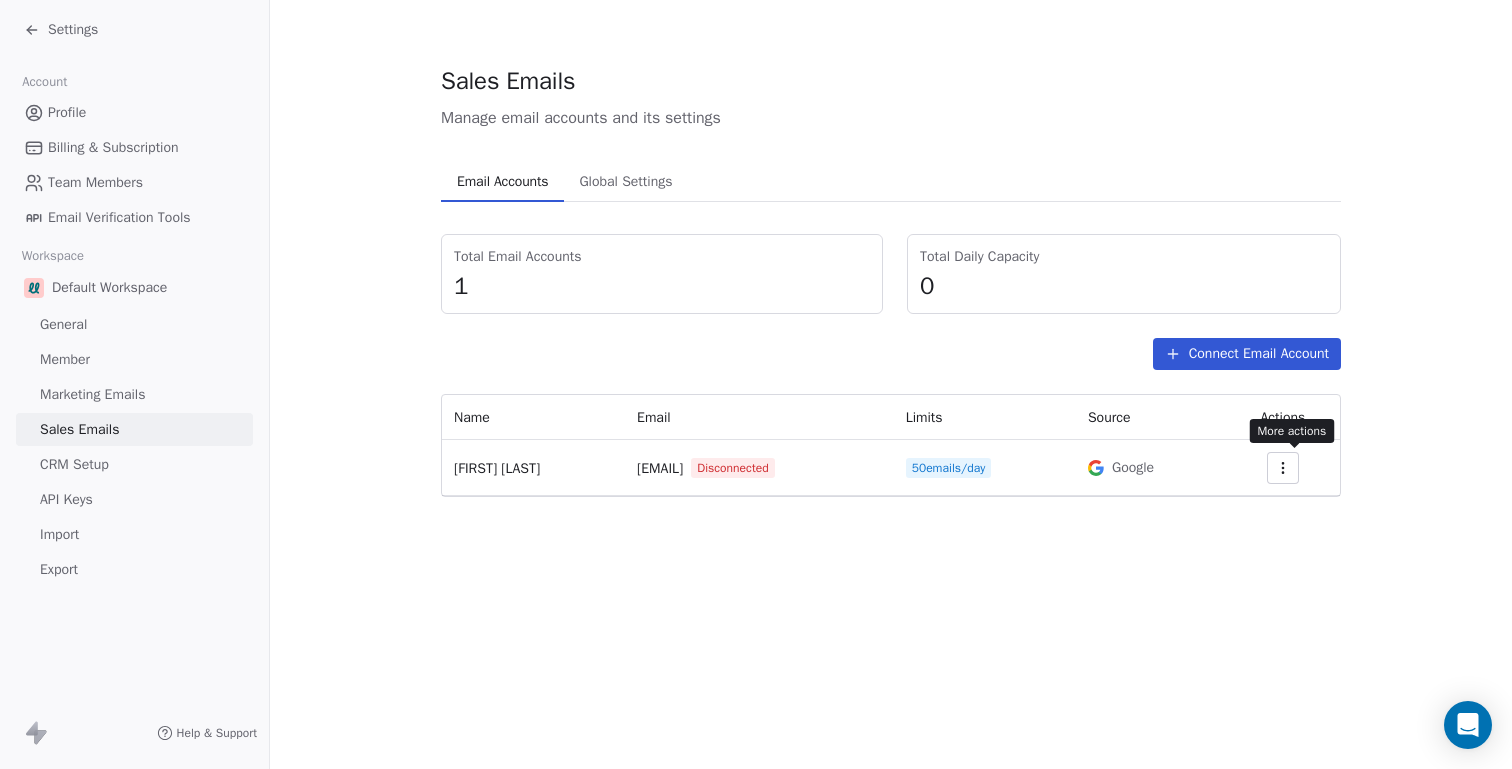 click 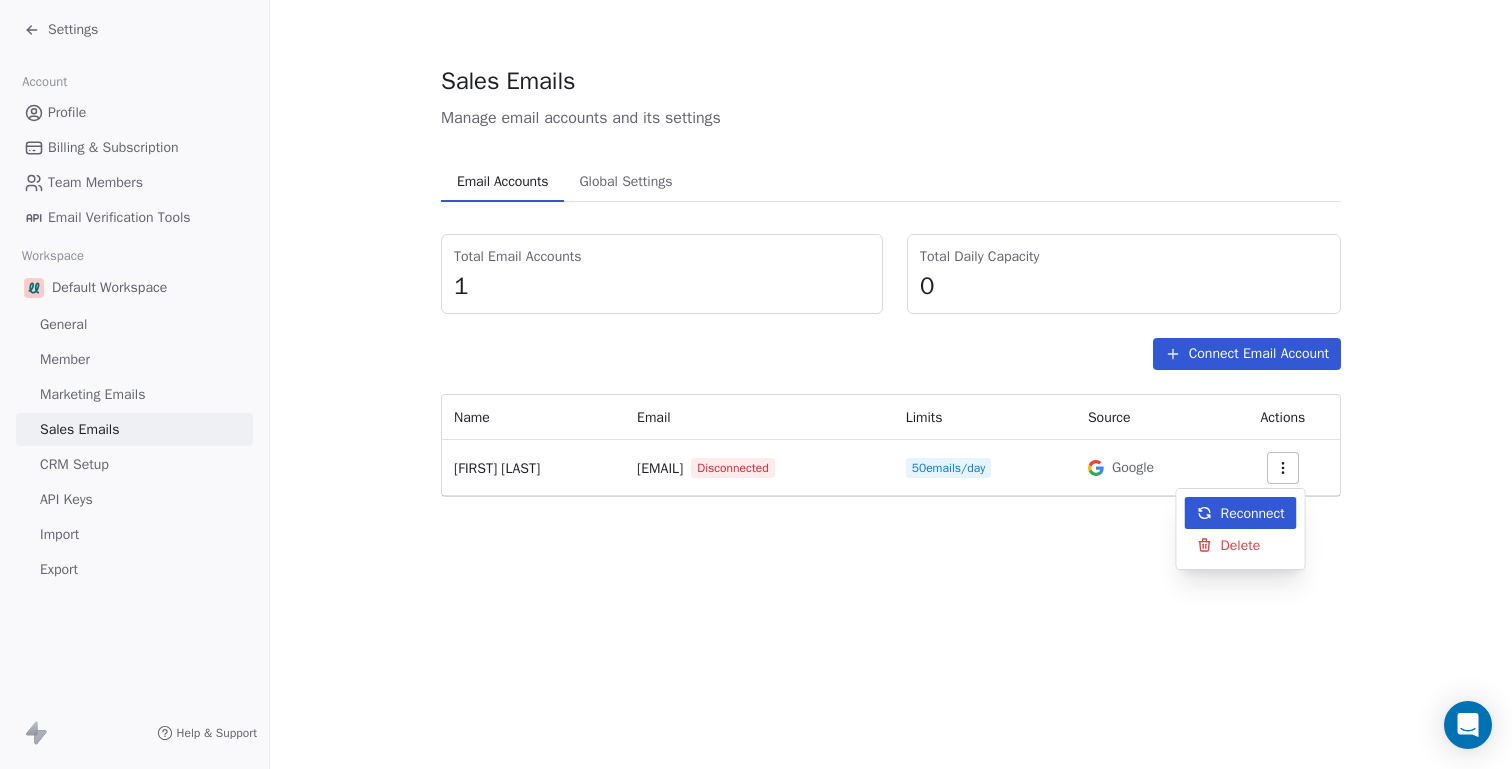 click on "Settings Account Profile Billing & Subscription Team Members Email Verification Tools Workspace Default Workspace General Member Marketing Emails Sales Emails CRM Setup API Keys Import Export Help & Support Sales Emails Manage email accounts and its settings Email Accounts Email Accounts Global Settings Global Settings Total Email Accounts 1 Total Daily Capacity 0 Connect Email Account Name Email Limits Source Actions Jordan Harper jordan@thecollectivechiro.com Disconnected 50  emails/day Google
Reconnect Delete" at bounding box center (756, 459) 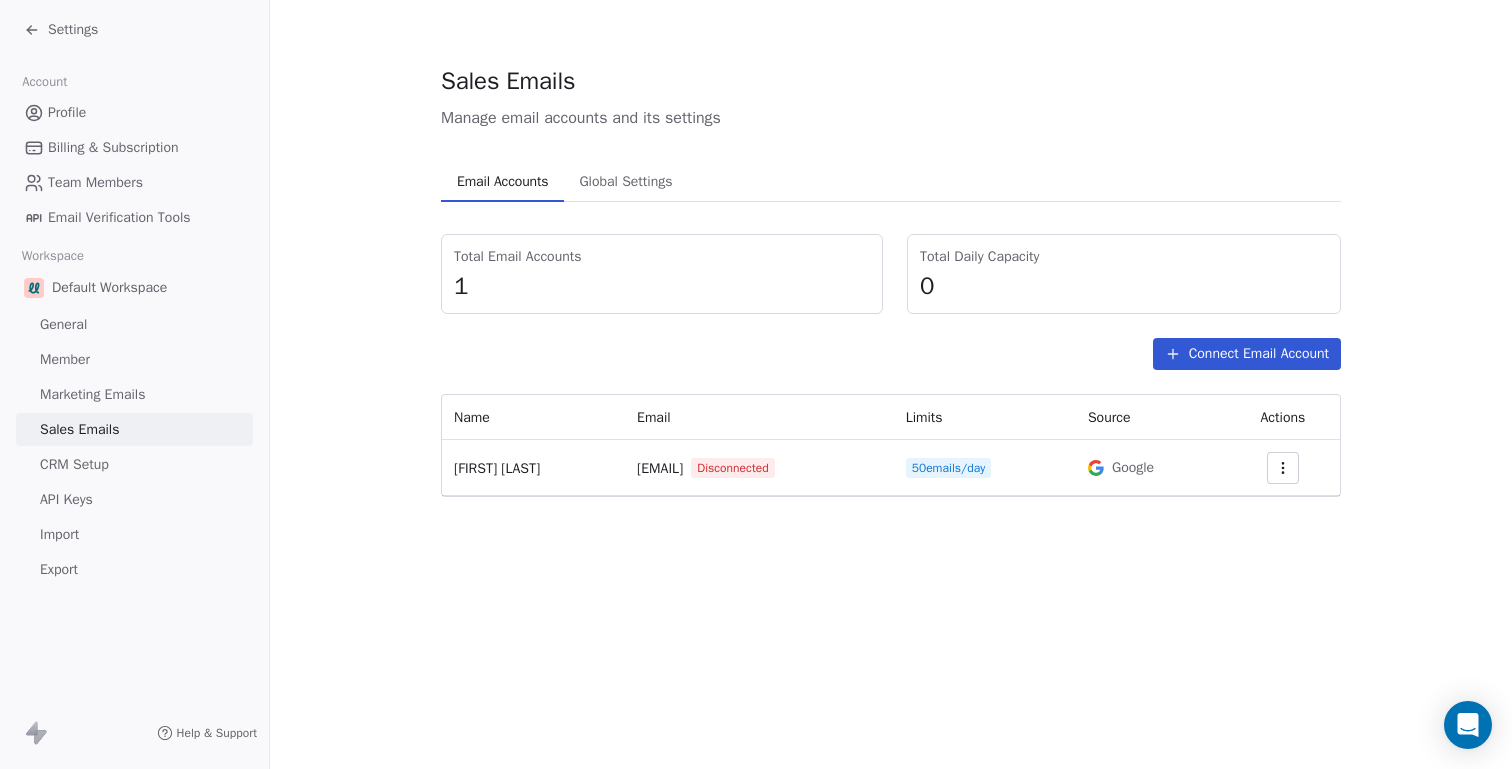 click on "Connect Email Account" at bounding box center (1247, 354) 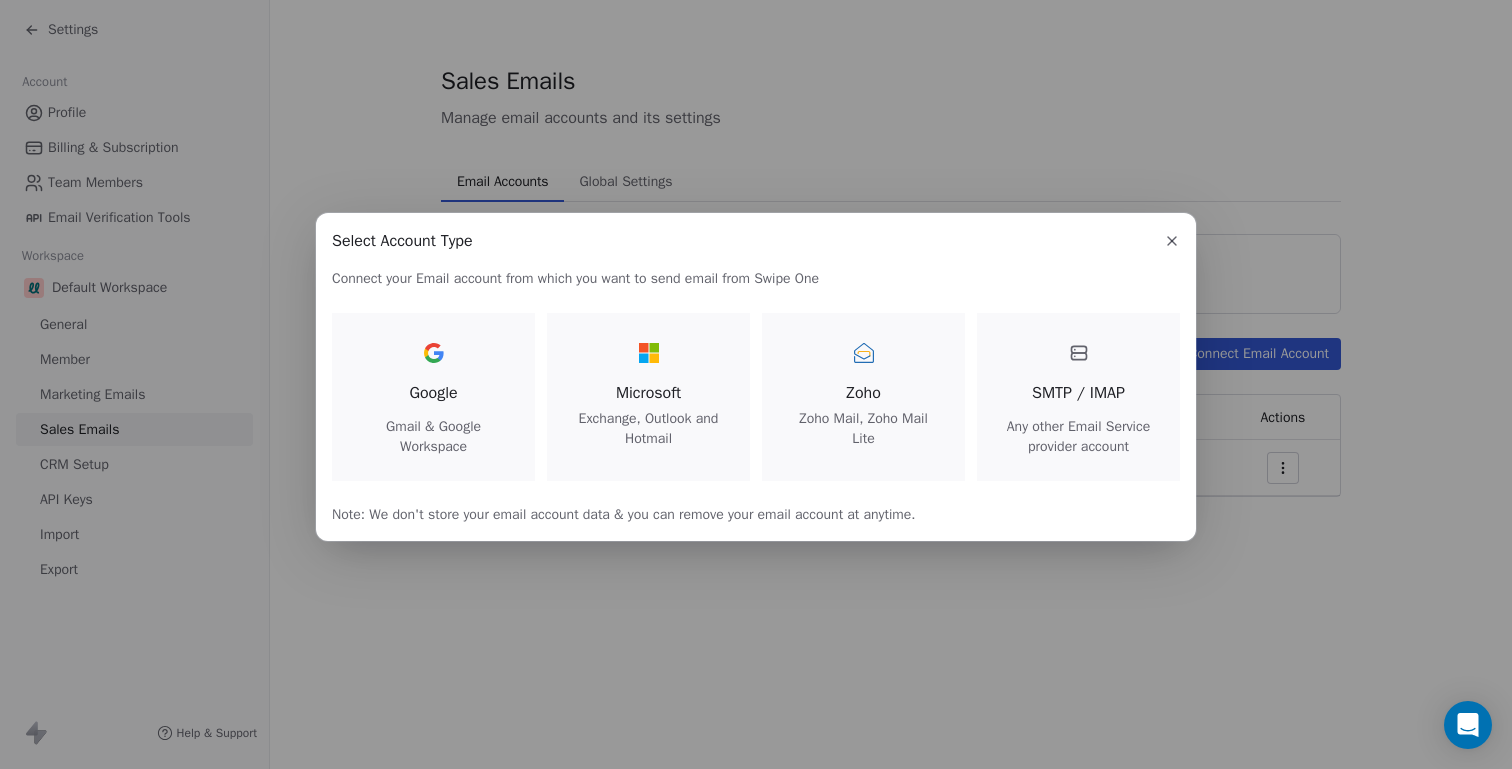 click on "Google" at bounding box center [433, 393] 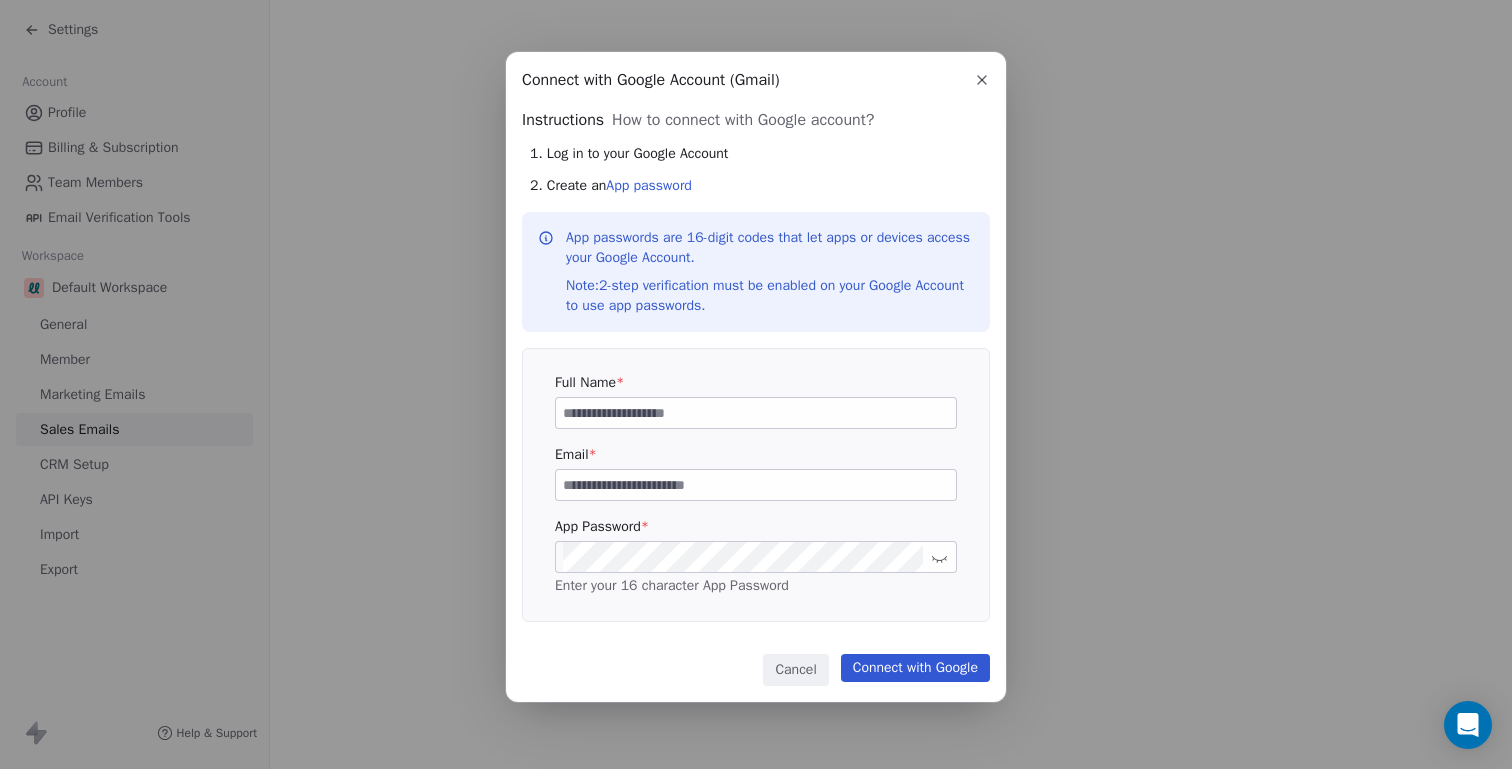 click at bounding box center (756, 413) 